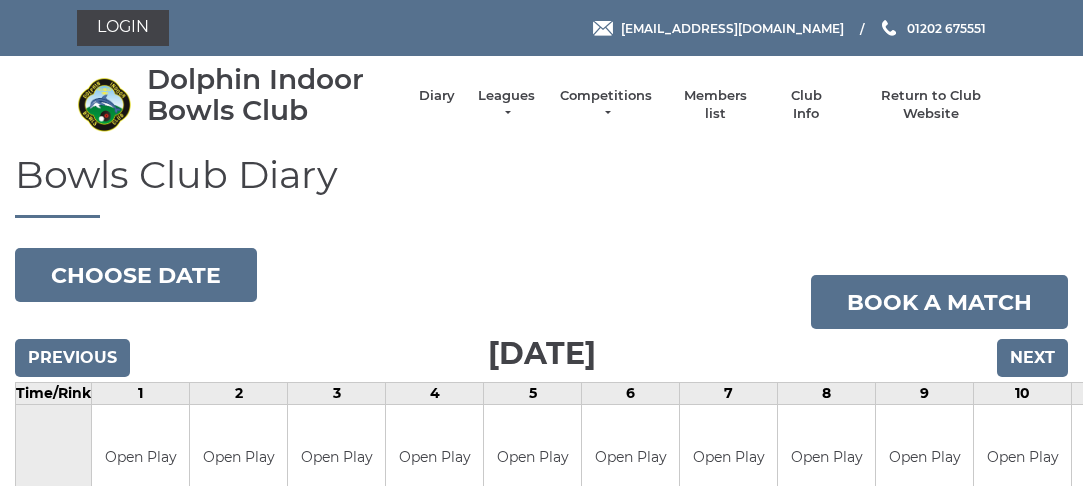 scroll, scrollTop: 0, scrollLeft: 0, axis: both 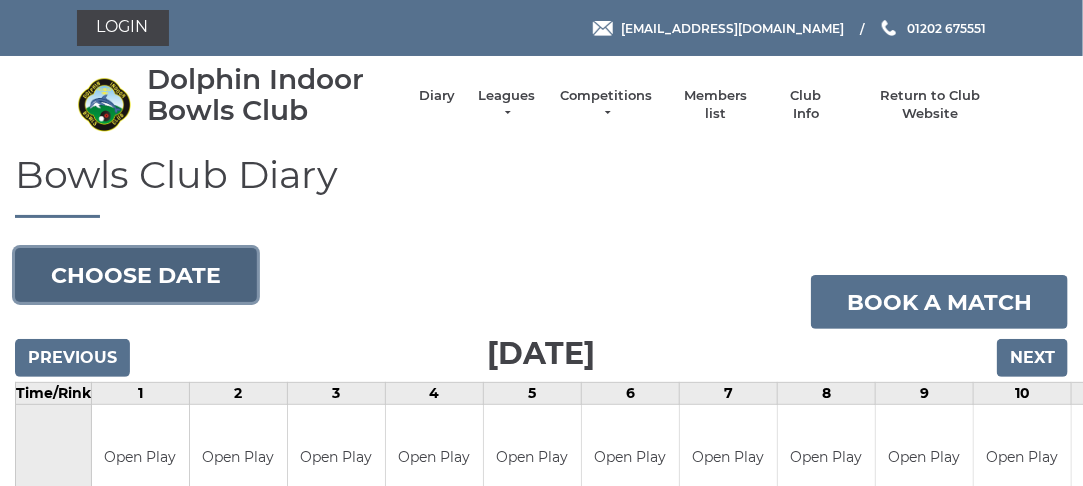 click on "Choose date" at bounding box center (136, 275) 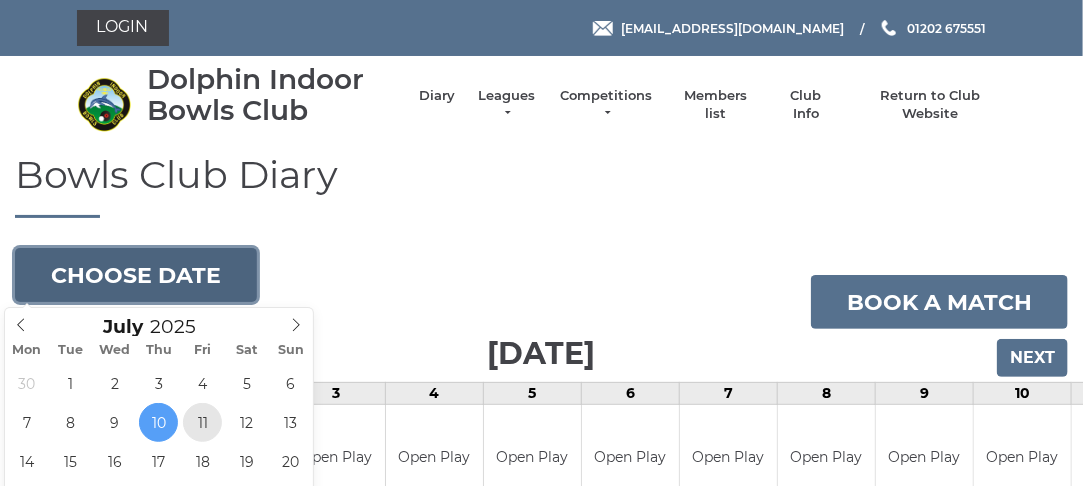 type on "2025-07-11" 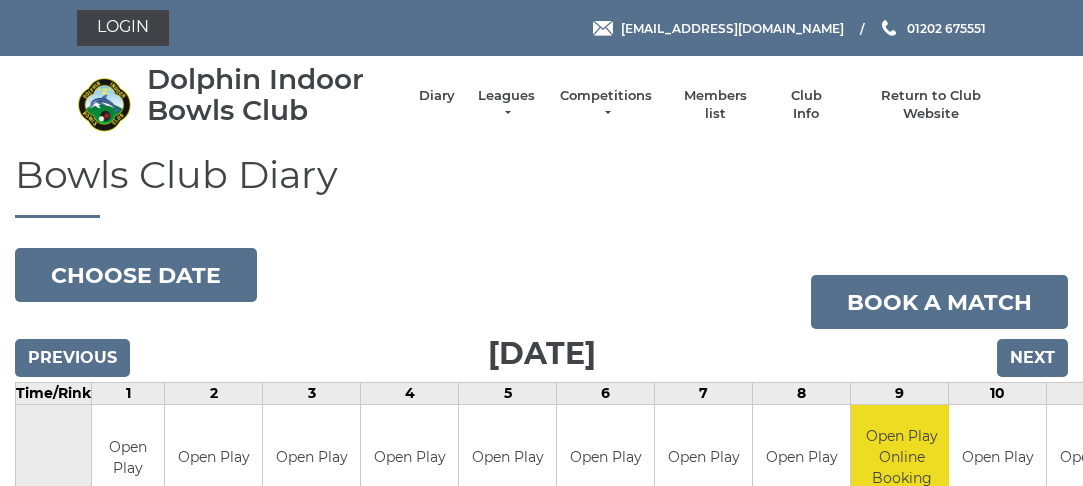 scroll, scrollTop: 0, scrollLeft: 0, axis: both 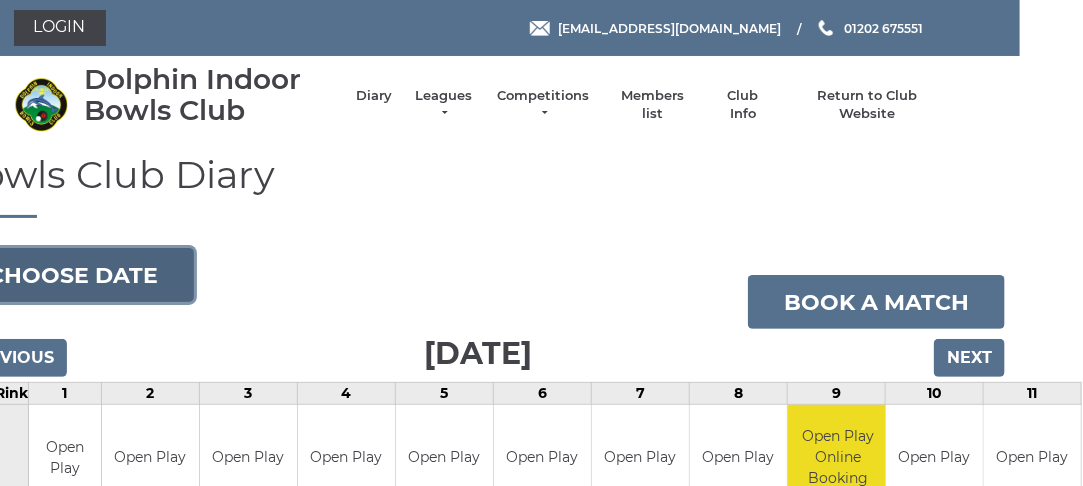 click on "Choose date" at bounding box center [73, 275] 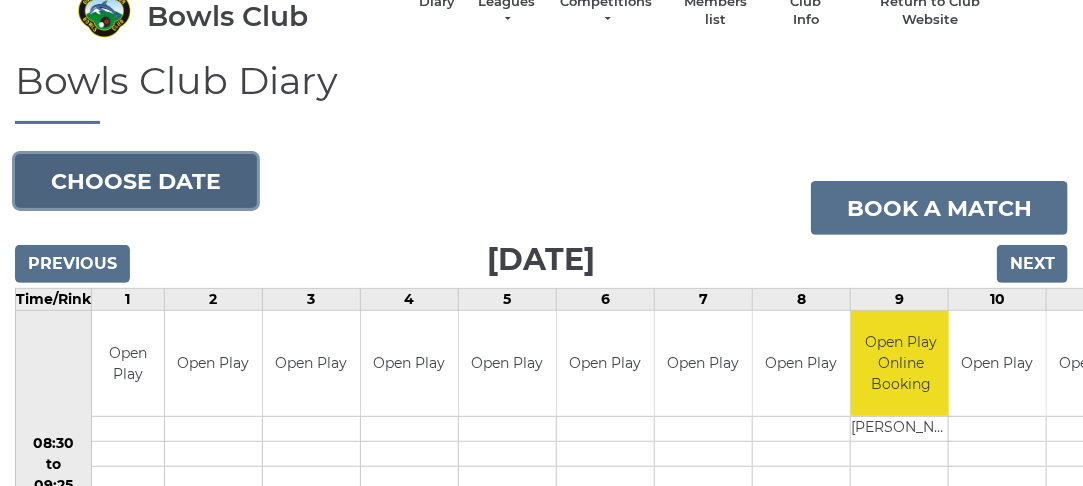 scroll, scrollTop: 133, scrollLeft: 0, axis: vertical 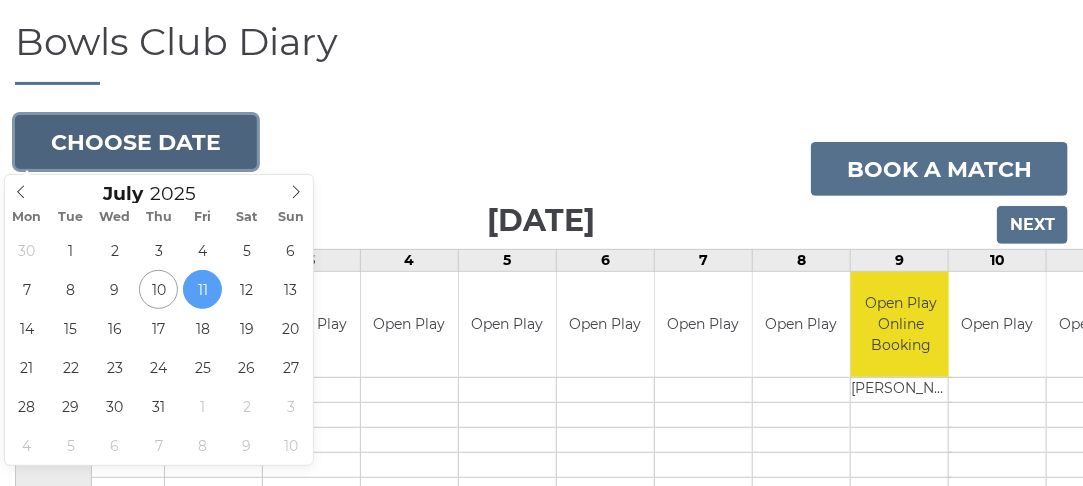 click on "Choose date" at bounding box center (136, 142) 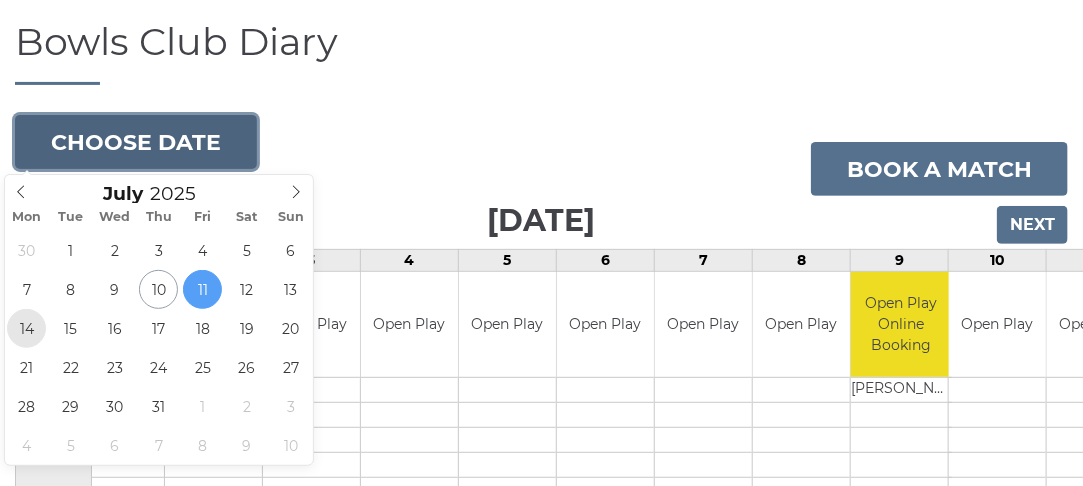 type on "2025-07-14" 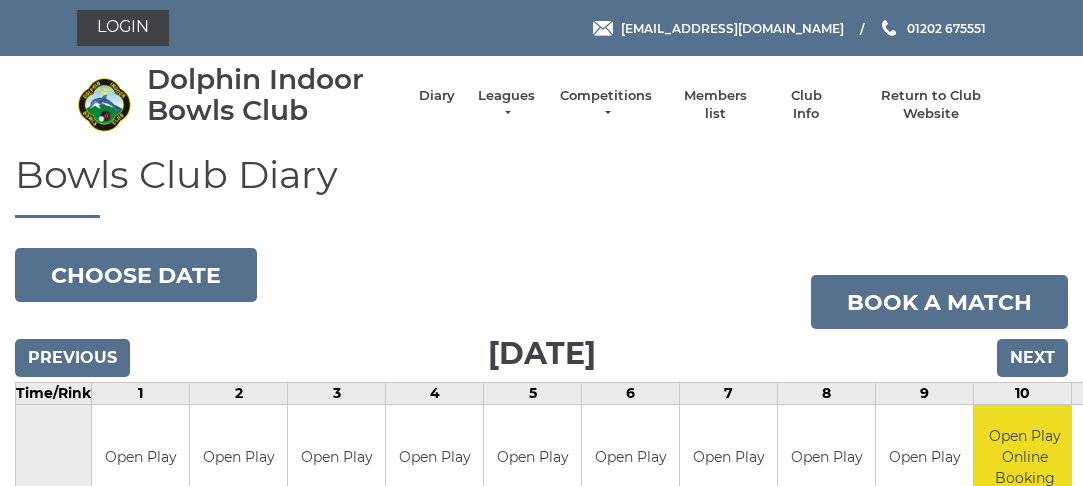 scroll, scrollTop: 0, scrollLeft: 0, axis: both 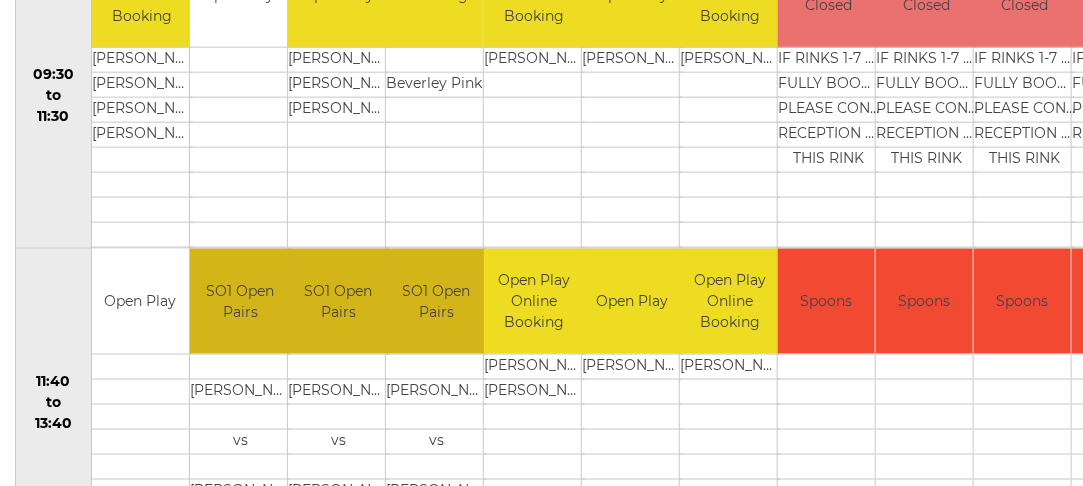 click on "Open Play" at bounding box center (140, 301) 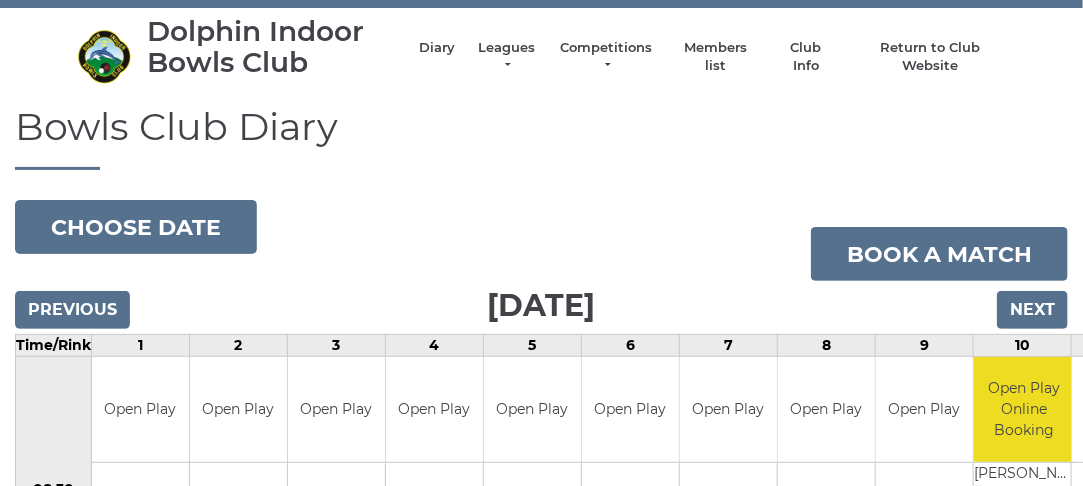 scroll, scrollTop: 0, scrollLeft: 0, axis: both 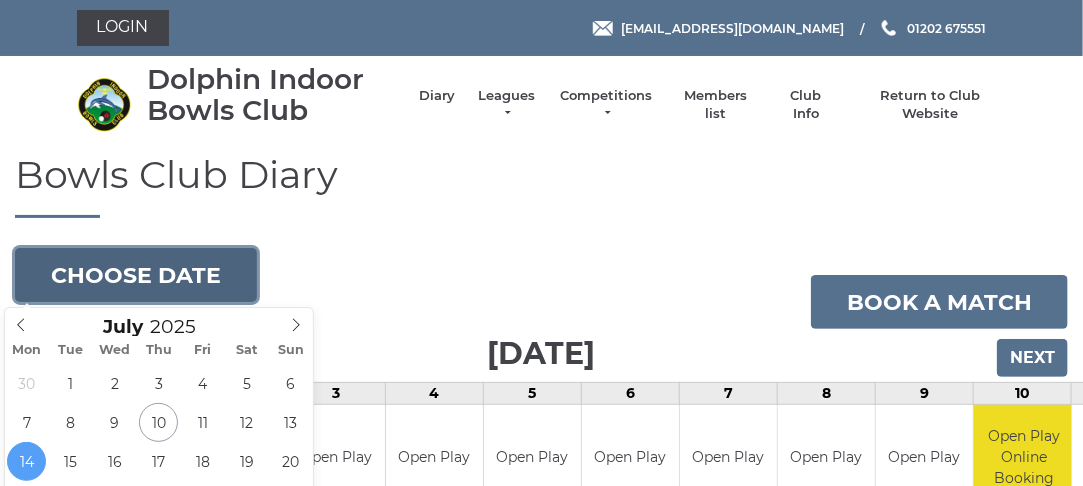 click on "Choose date" at bounding box center [136, 275] 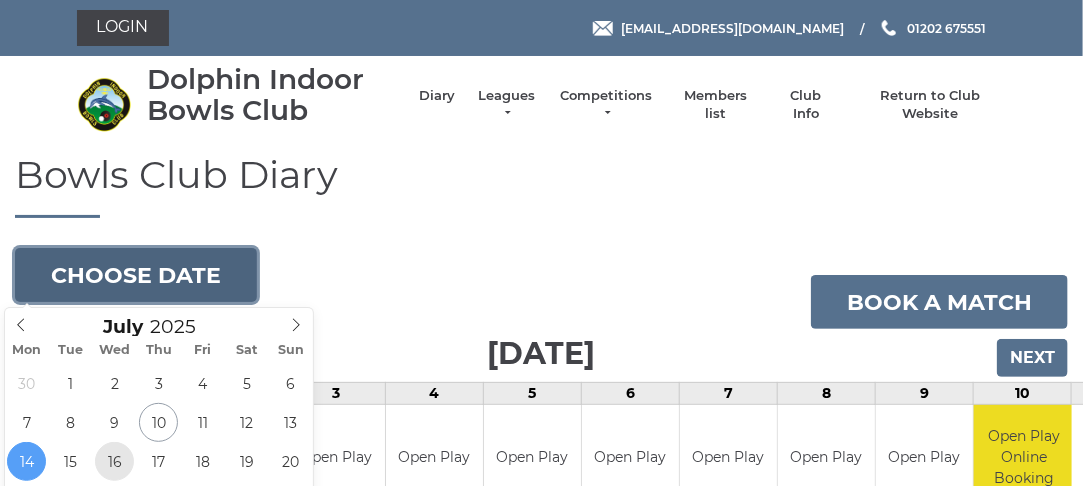 type on "2025-07-16" 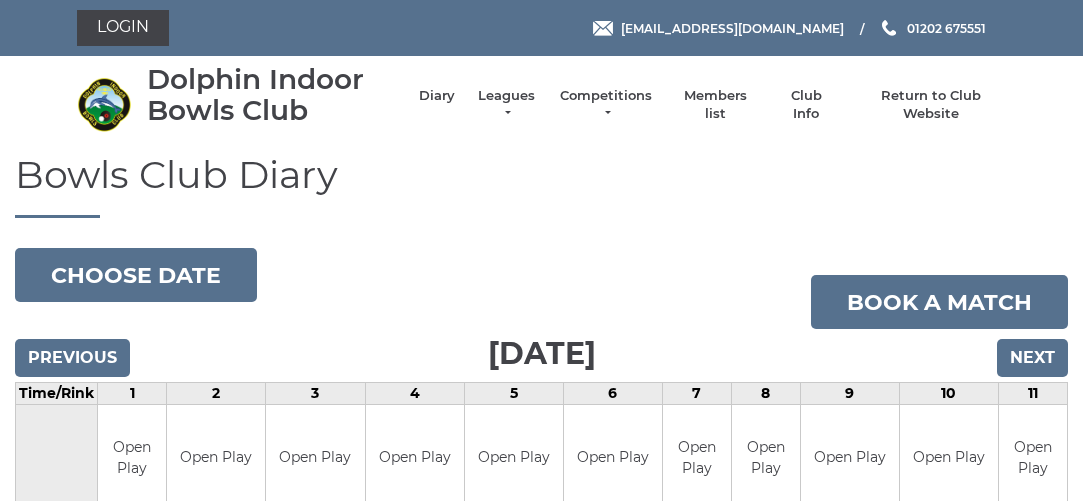 scroll, scrollTop: 0, scrollLeft: 0, axis: both 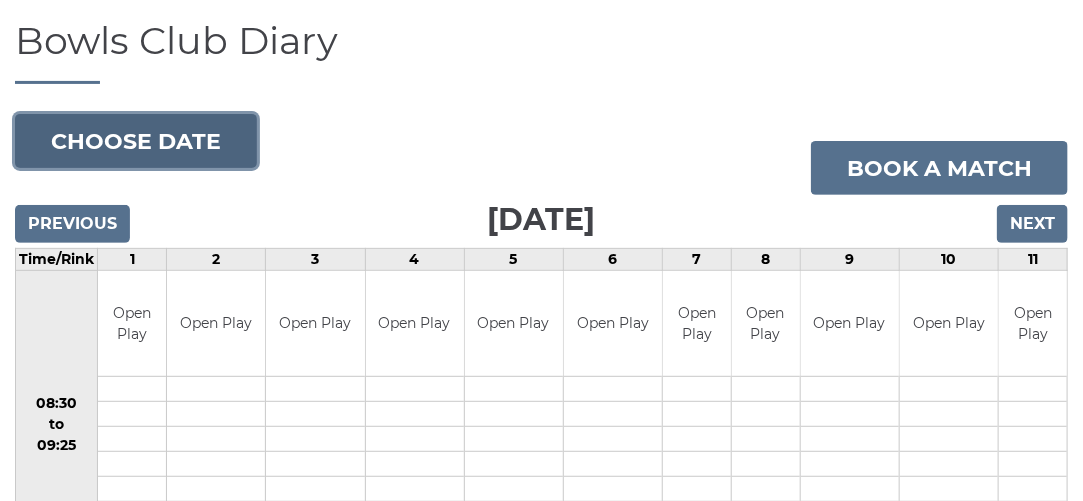 click on "Choose date" at bounding box center [136, 141] 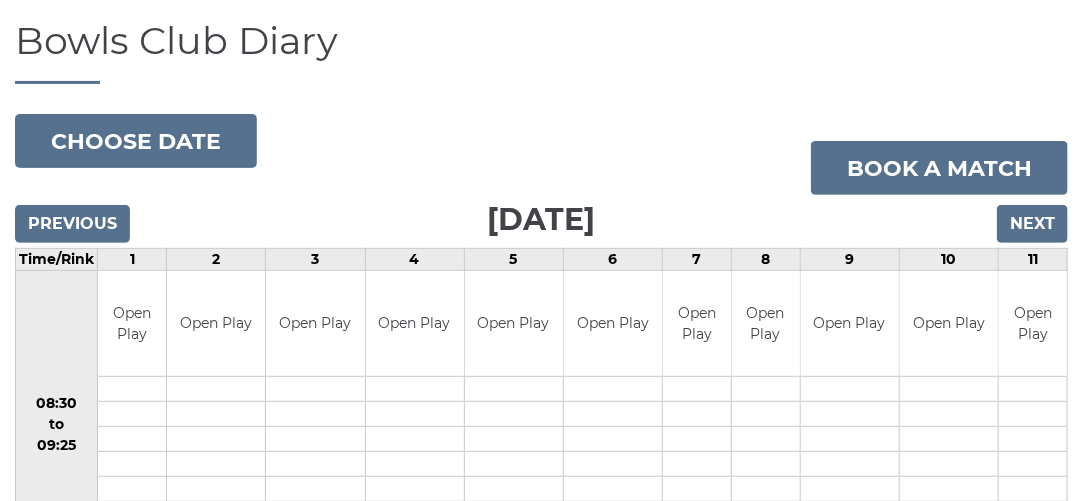 drag, startPoint x: 116, startPoint y: 317, endPoint x: 125, endPoint y: 307, distance: 13.453624 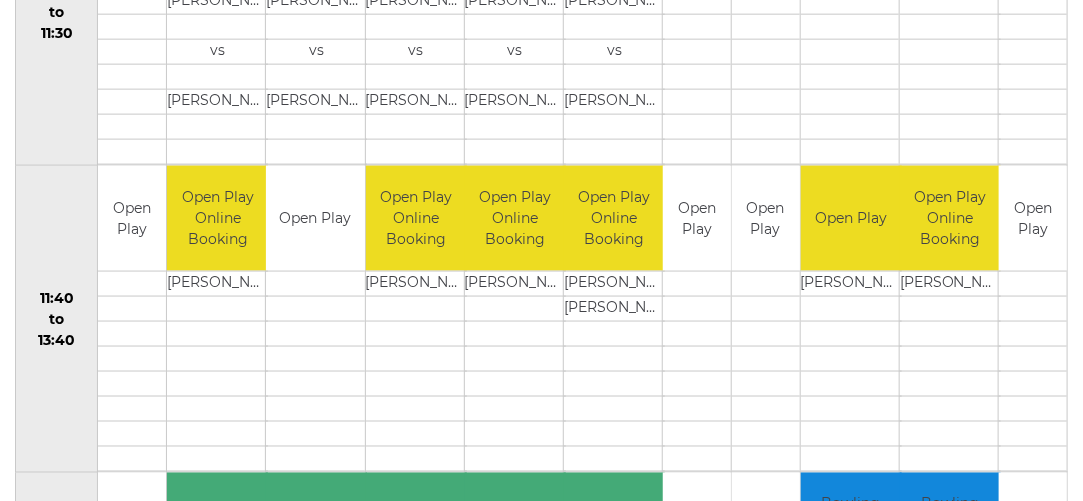 scroll, scrollTop: 856, scrollLeft: 0, axis: vertical 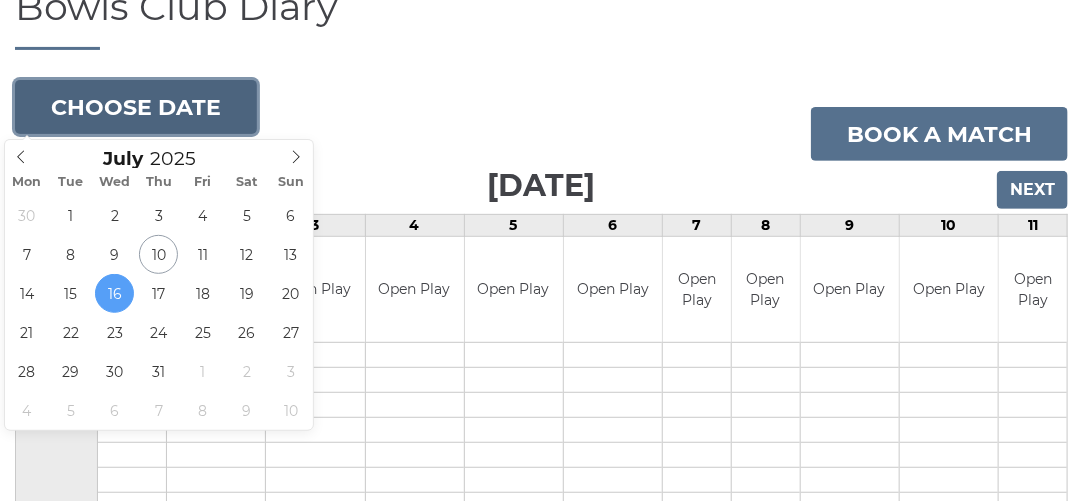click on "Choose date" at bounding box center [136, 107] 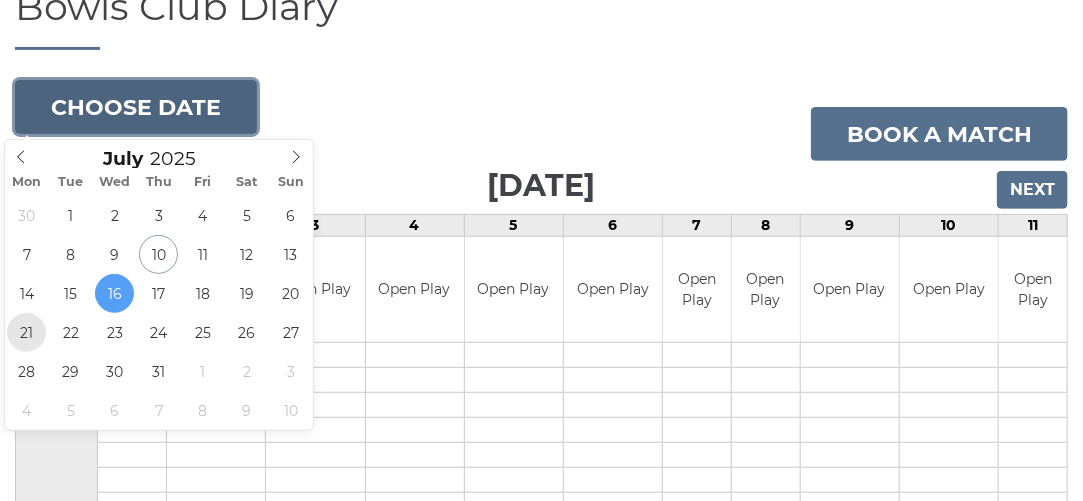 type on "2025-07-21" 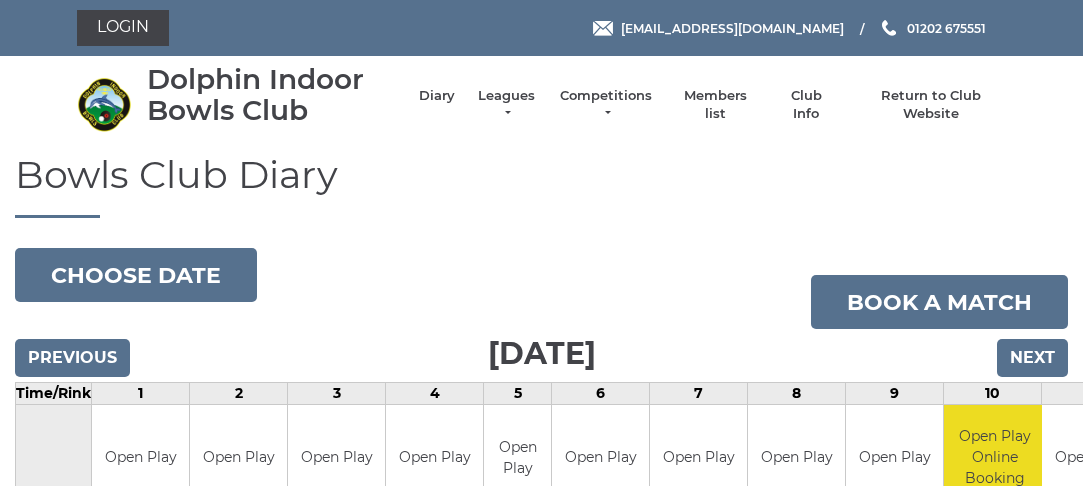scroll, scrollTop: 0, scrollLeft: 0, axis: both 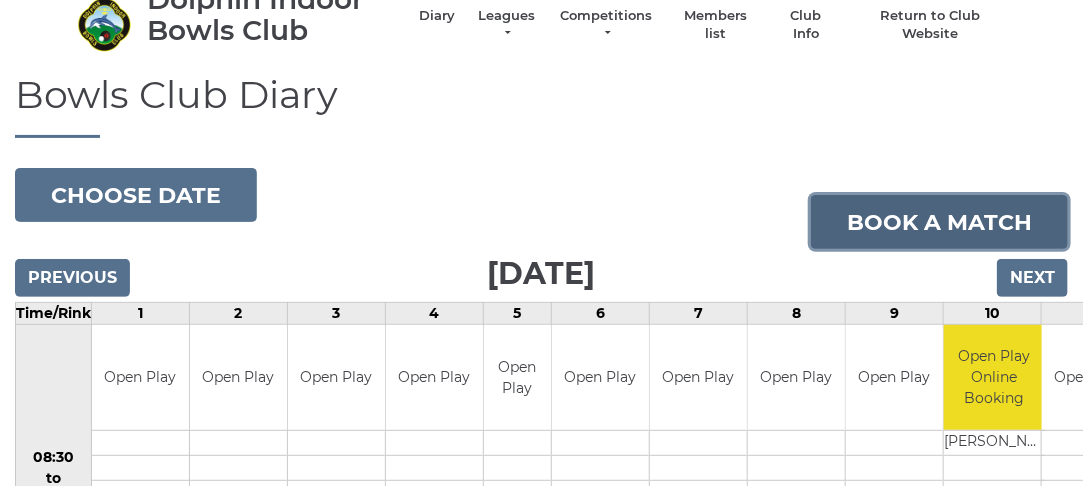 click on "Book a match" at bounding box center (939, 222) 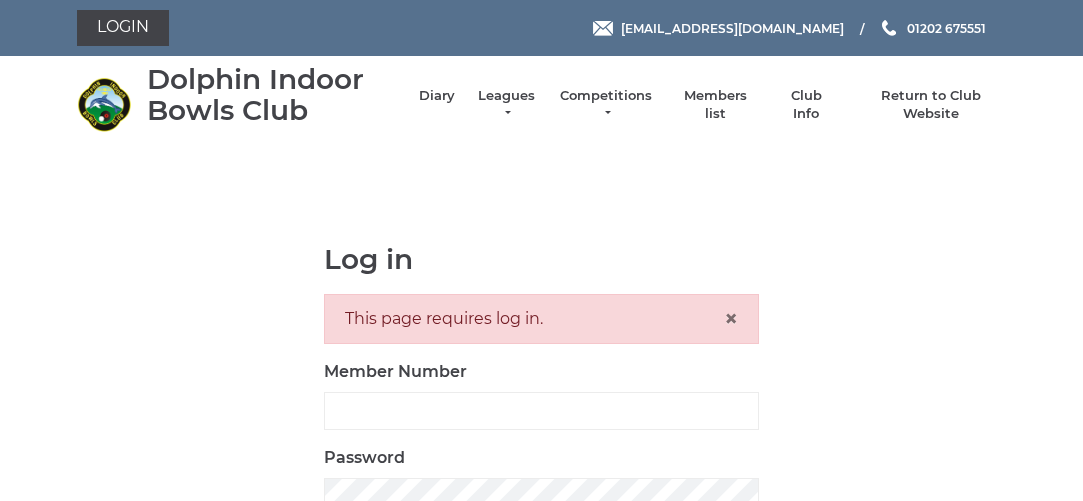 scroll, scrollTop: 0, scrollLeft: 0, axis: both 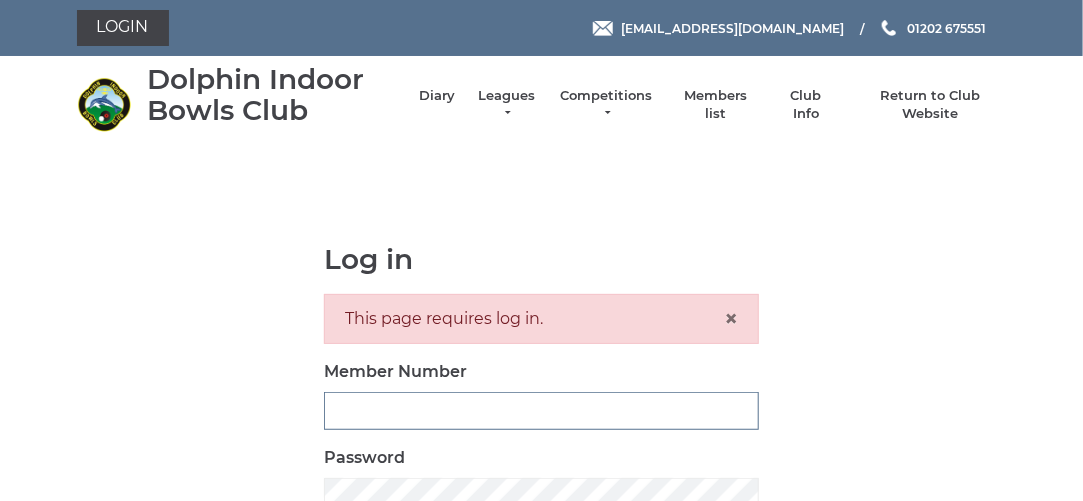 type on "3280" 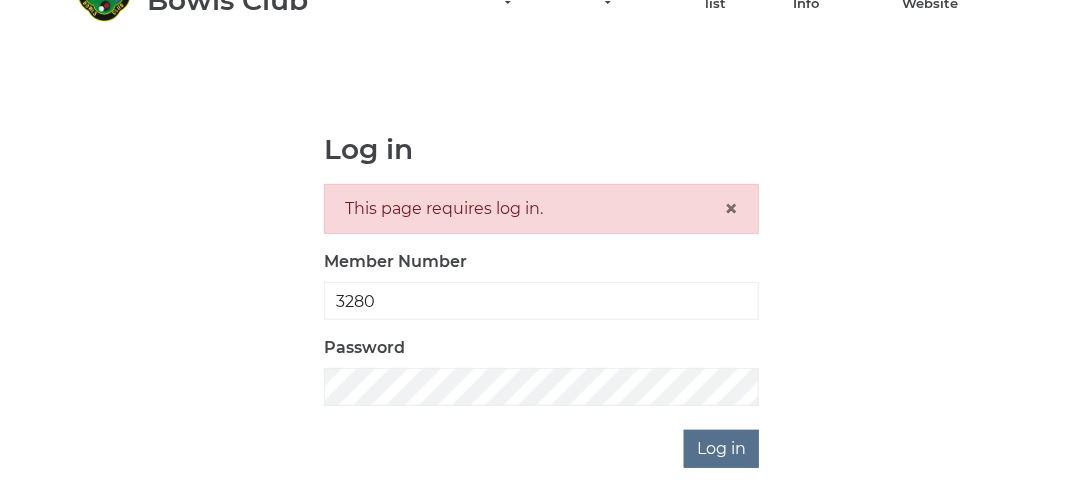 scroll, scrollTop: 188, scrollLeft: 0, axis: vertical 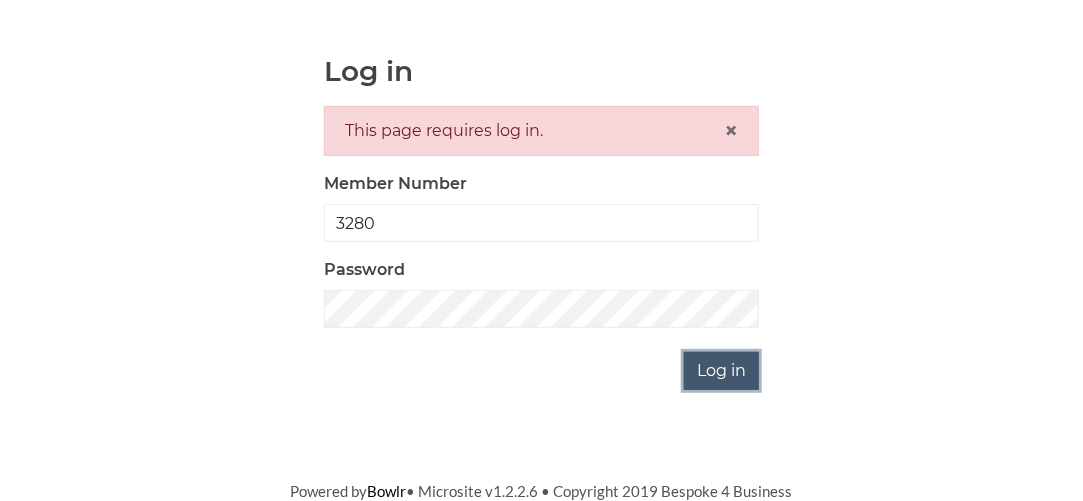 click on "Log in" at bounding box center (721, 371) 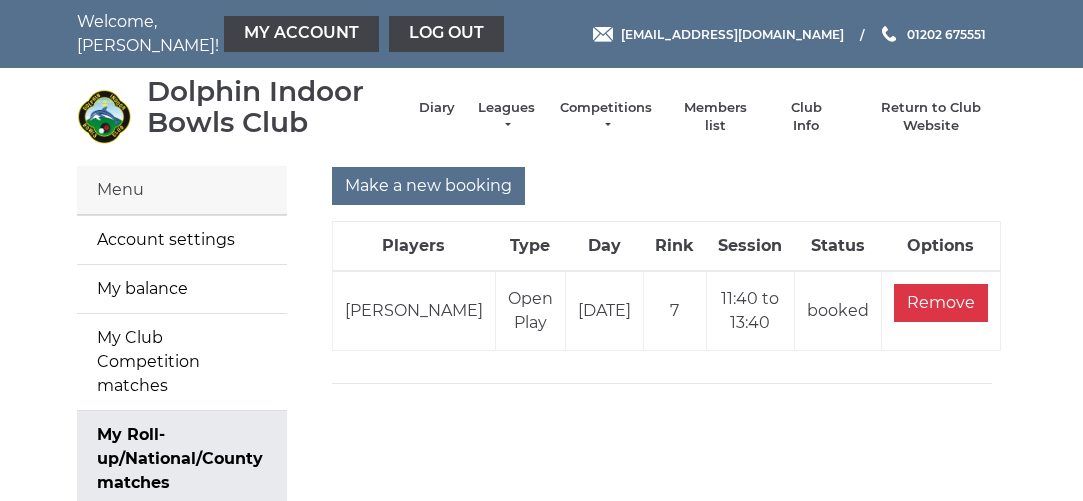 scroll, scrollTop: 0, scrollLeft: 0, axis: both 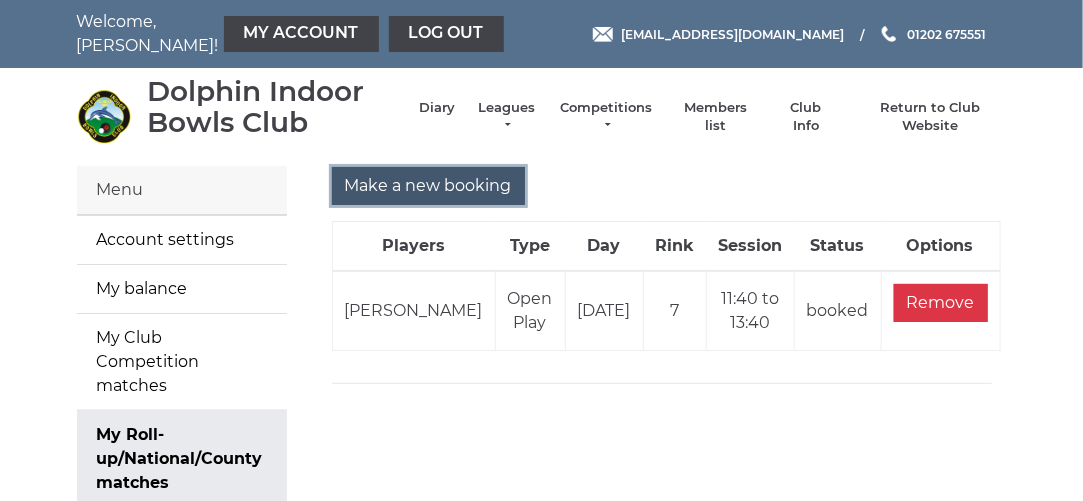 click on "Make a new booking" at bounding box center [428, 186] 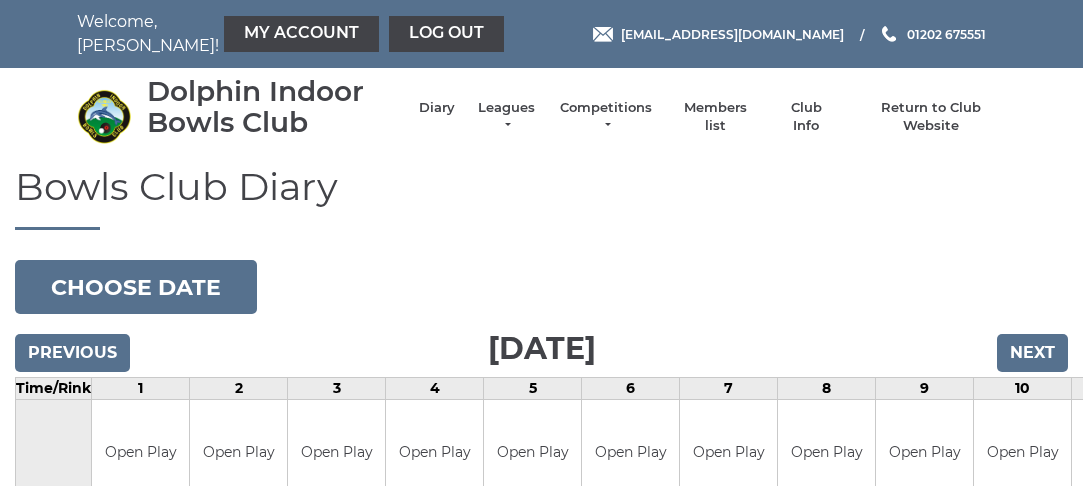 scroll, scrollTop: 0, scrollLeft: 0, axis: both 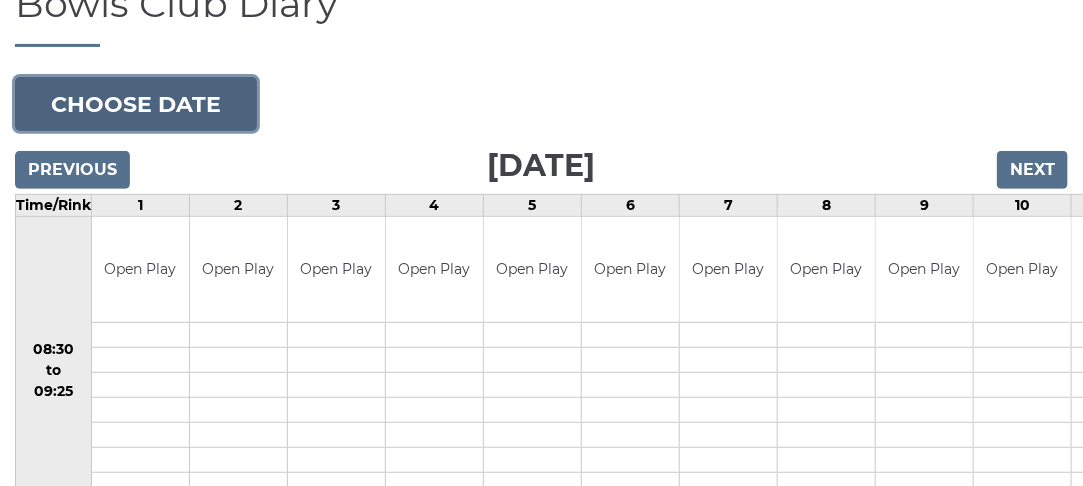 click on "Choose date" at bounding box center (136, 104) 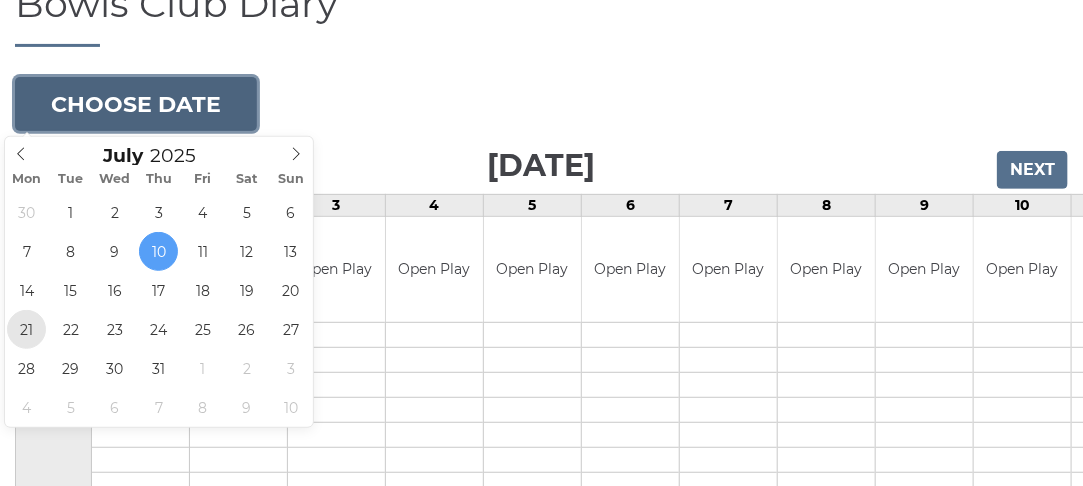 type on "2025-07-21" 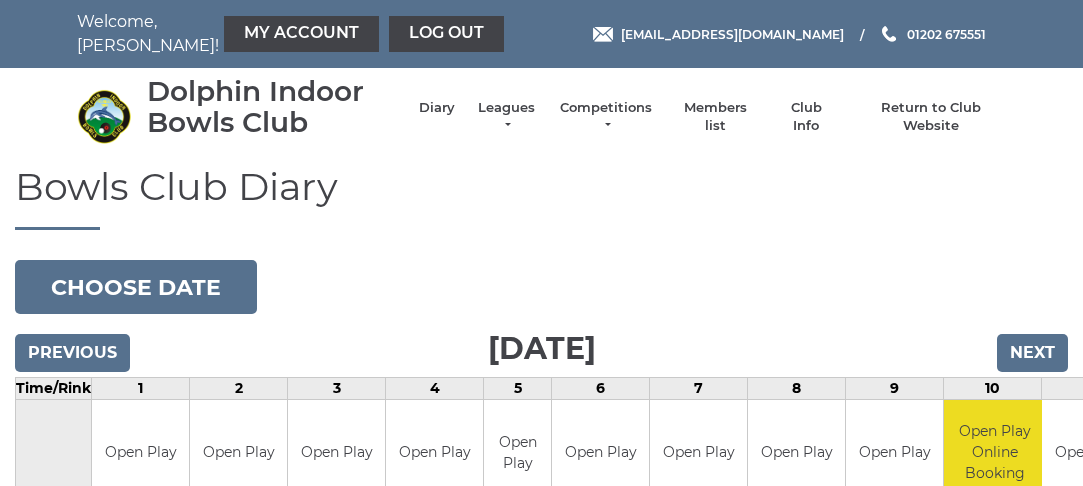 scroll, scrollTop: 0, scrollLeft: 0, axis: both 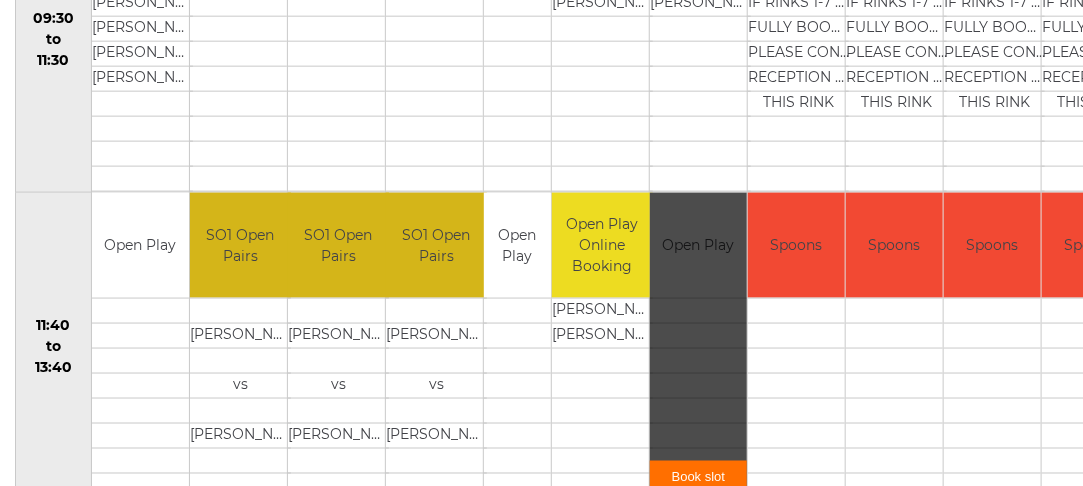 click on "Book slot" at bounding box center (698, 477) 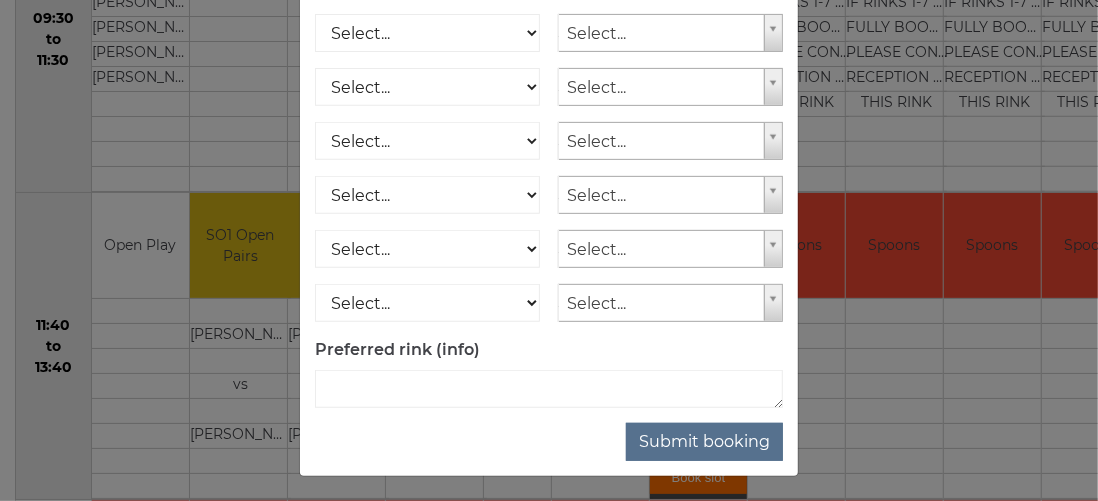 scroll, scrollTop: 424, scrollLeft: 0, axis: vertical 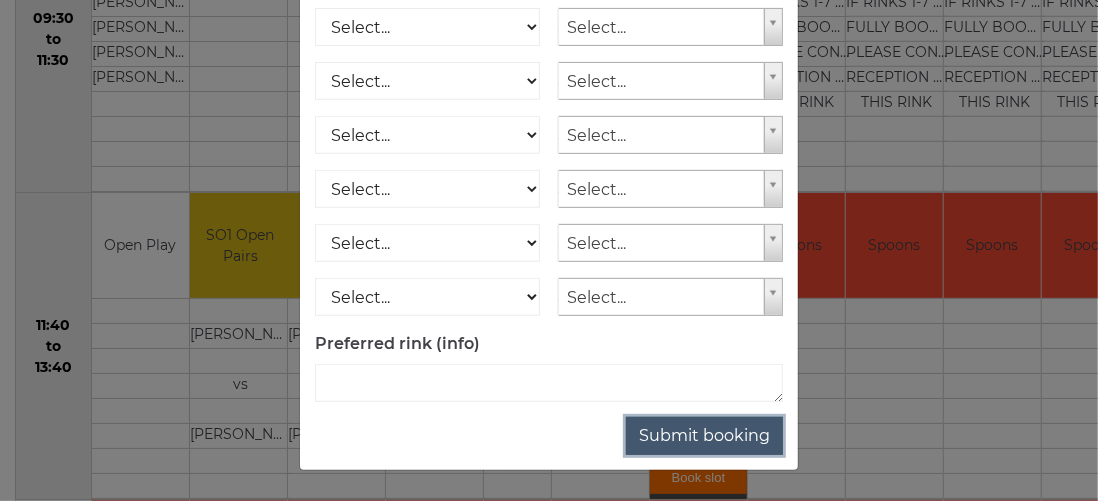 click on "Submit booking" at bounding box center [704, 436] 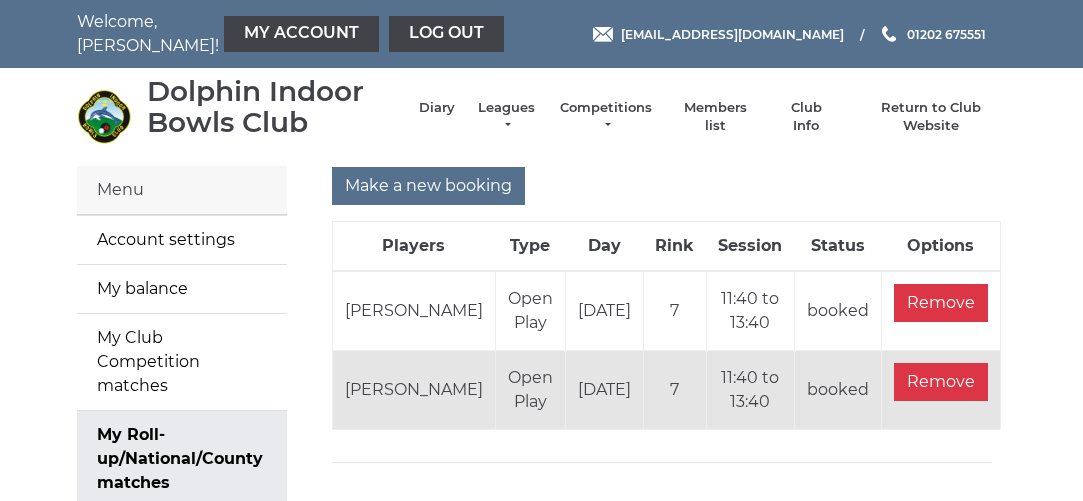 scroll, scrollTop: 0, scrollLeft: 0, axis: both 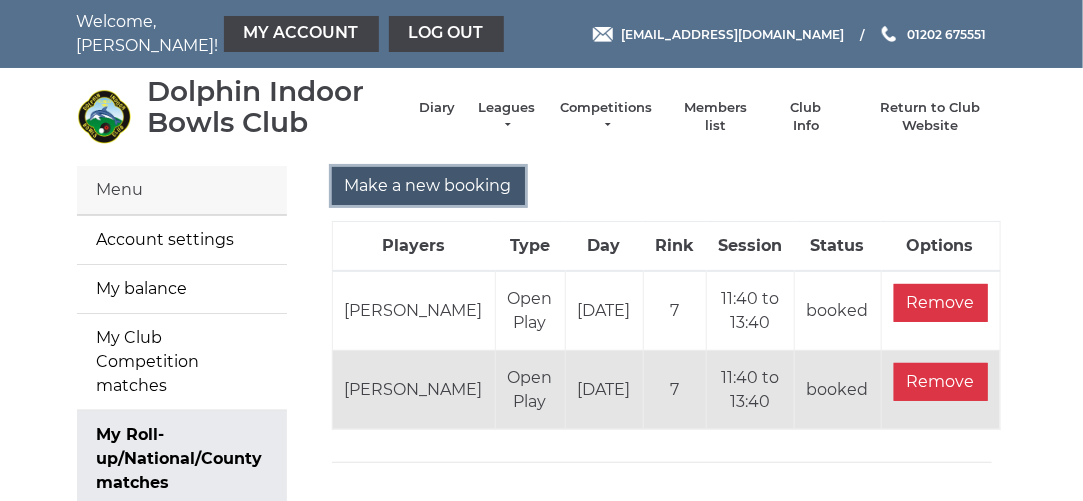 click on "Make a new booking" at bounding box center [428, 186] 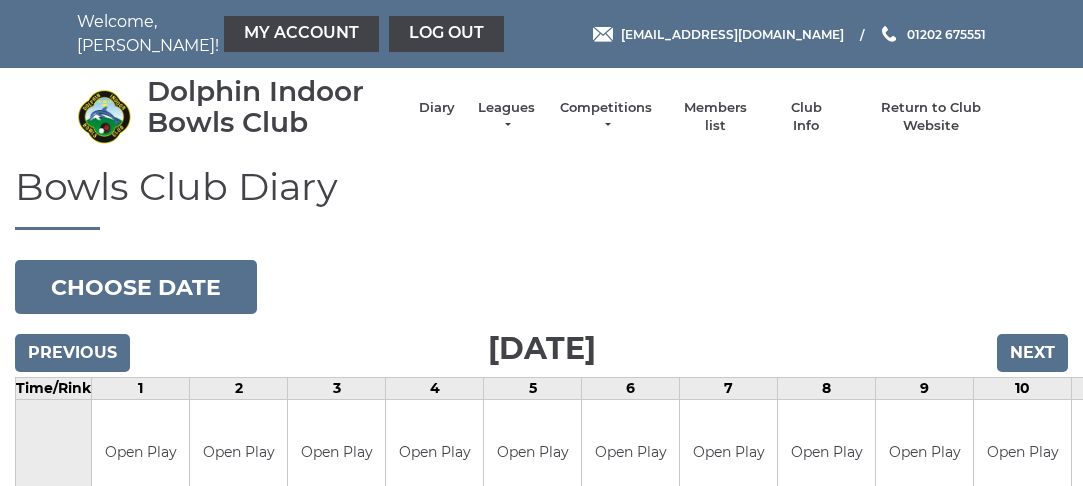scroll, scrollTop: 0, scrollLeft: 0, axis: both 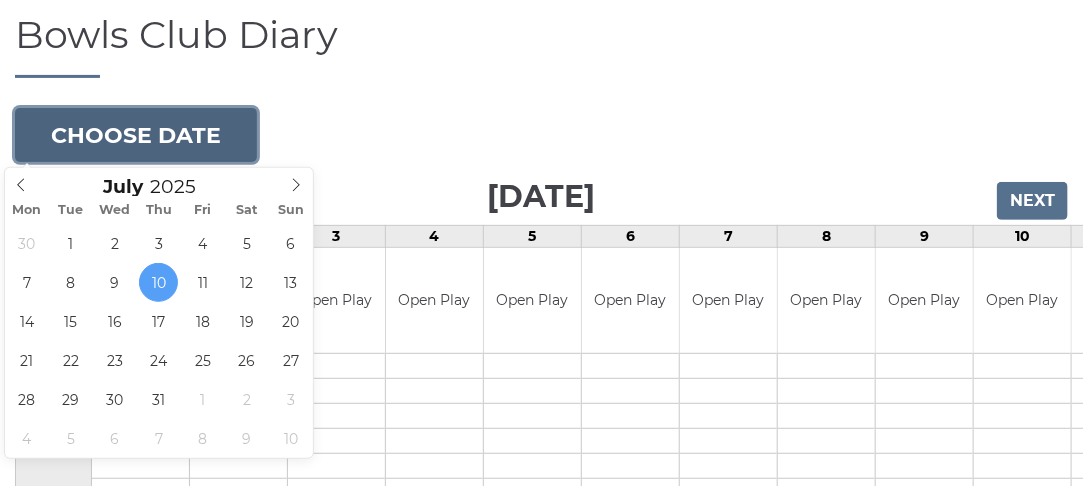 click on "Choose date" at bounding box center [136, 135] 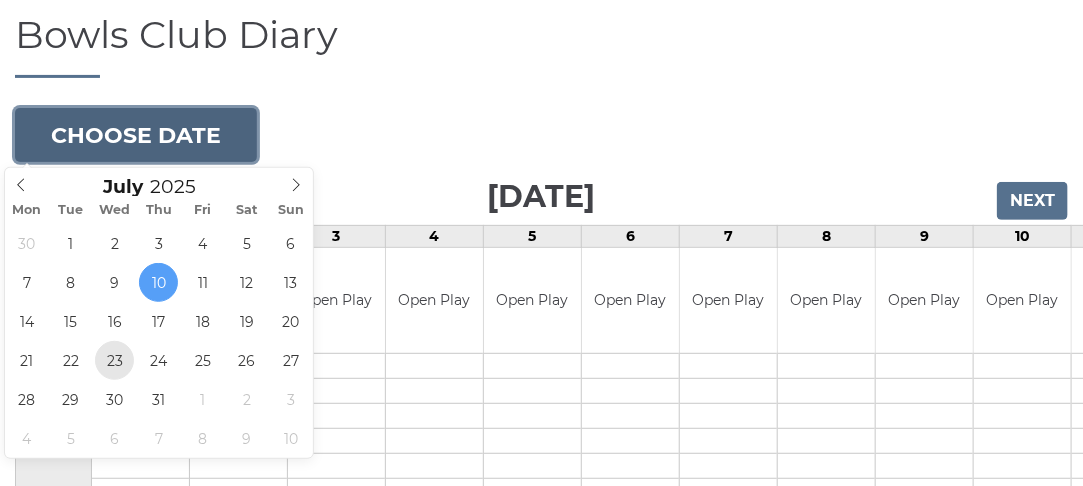 type on "2025-07-23" 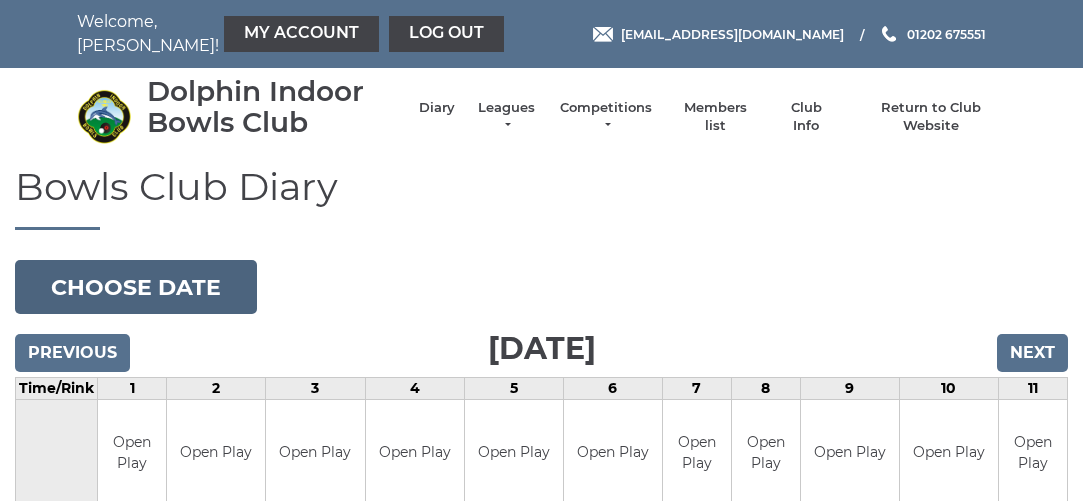 scroll, scrollTop: 0, scrollLeft: 0, axis: both 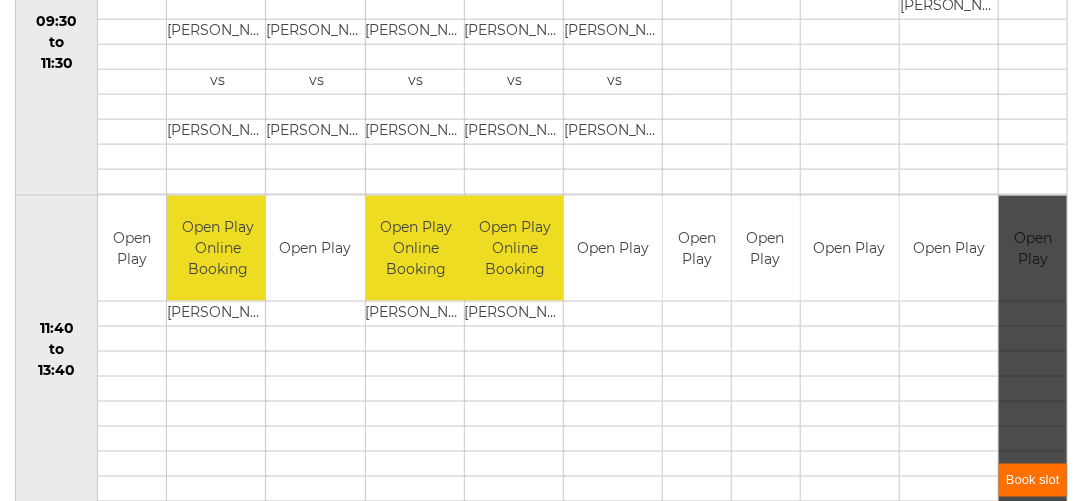 click on "Book slot" at bounding box center [1033, 480] 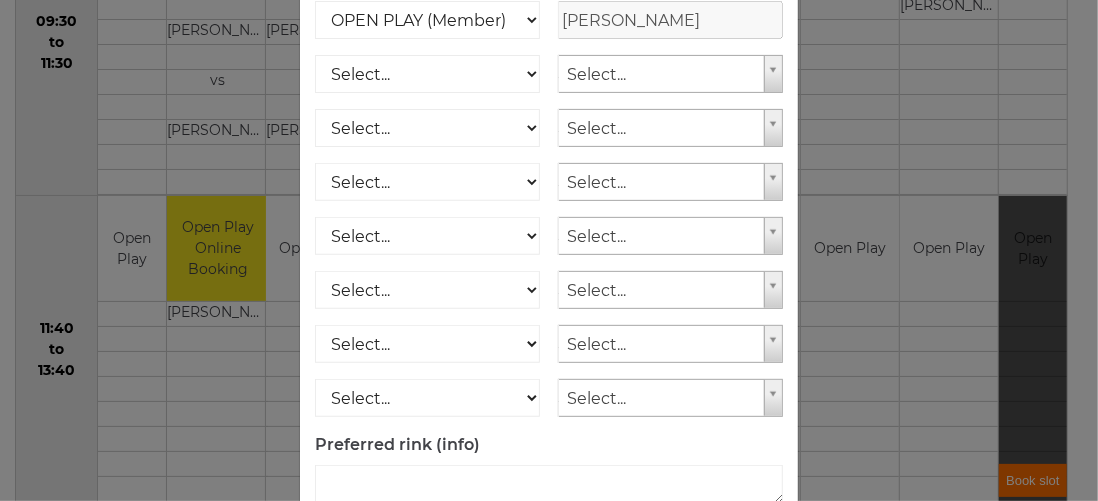 scroll, scrollTop: 424, scrollLeft: 0, axis: vertical 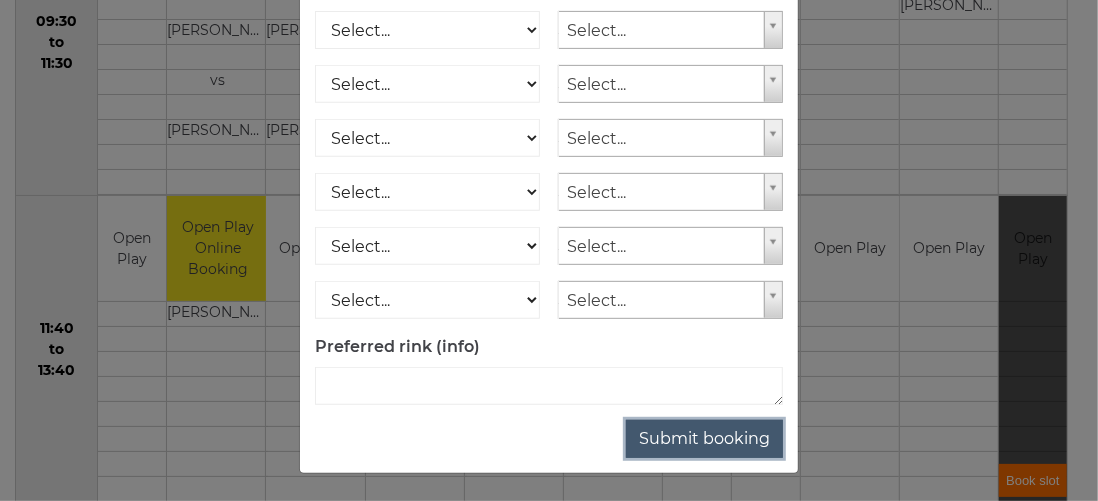 click on "Submit booking" at bounding box center (704, 439) 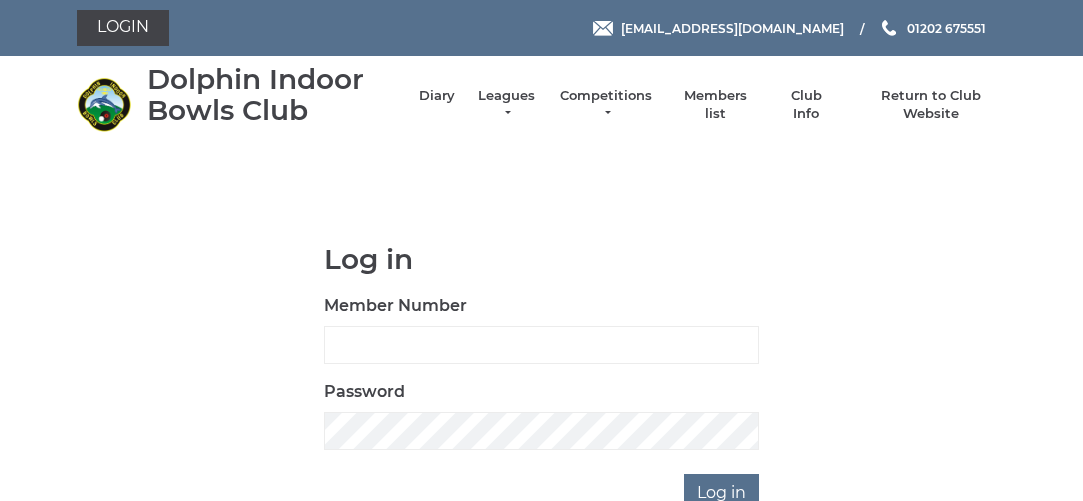 scroll, scrollTop: 0, scrollLeft: 0, axis: both 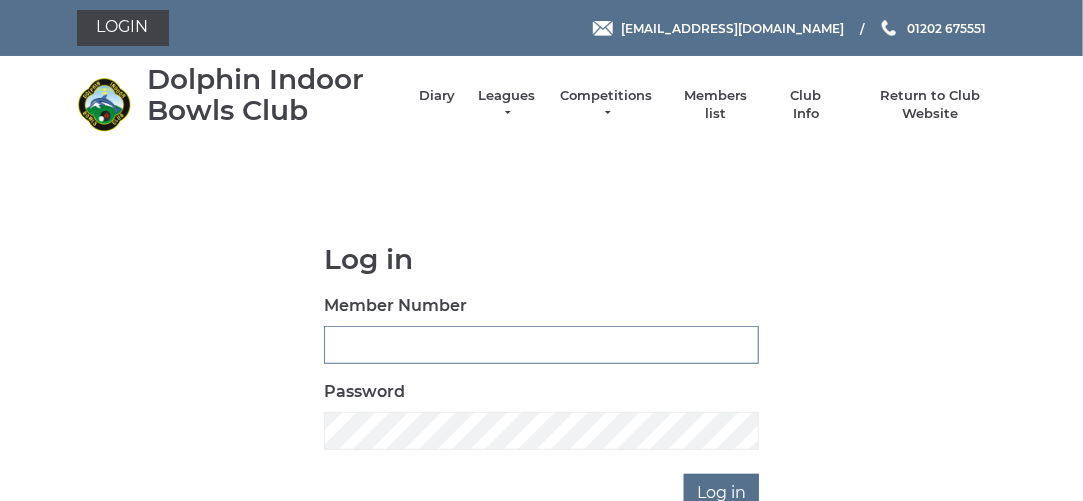type on "3280" 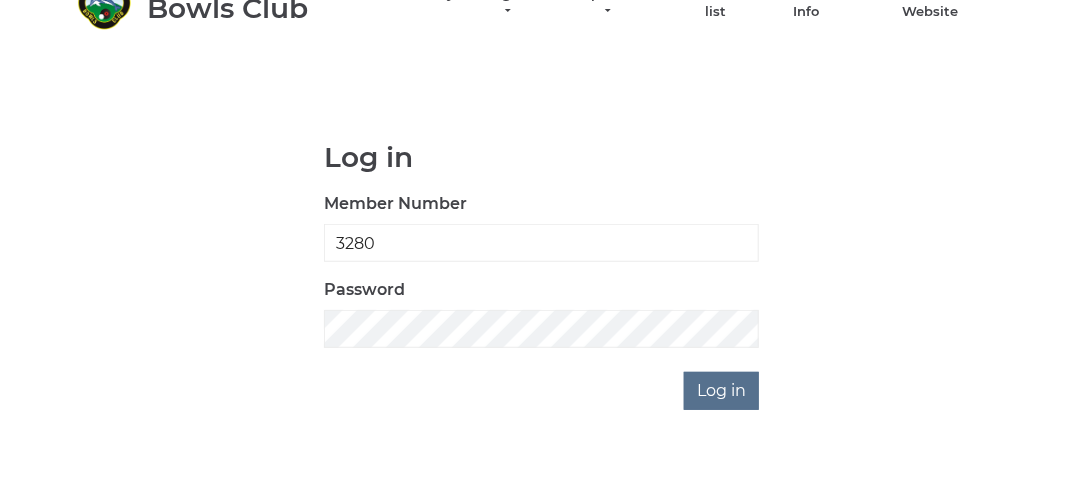 scroll, scrollTop: 122, scrollLeft: 0, axis: vertical 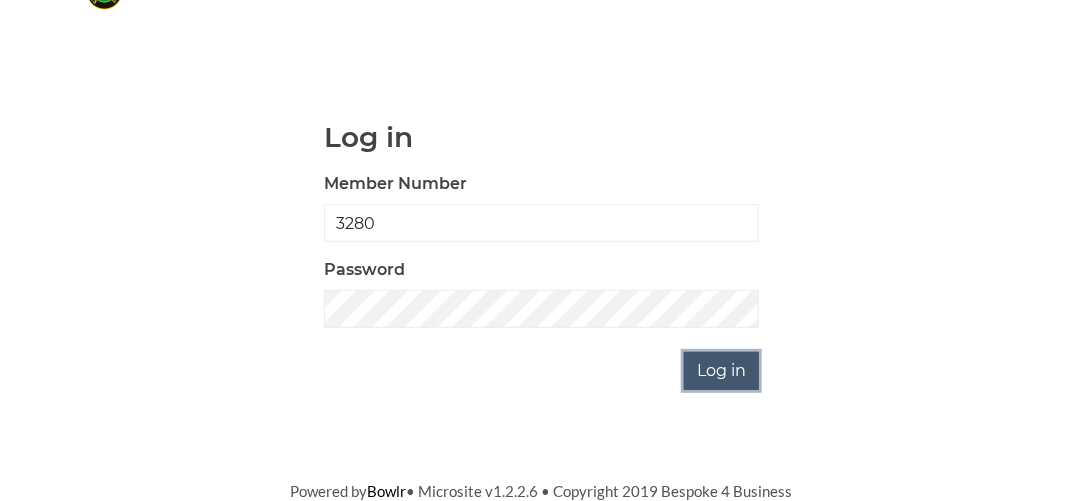 click on "Log in" at bounding box center (721, 371) 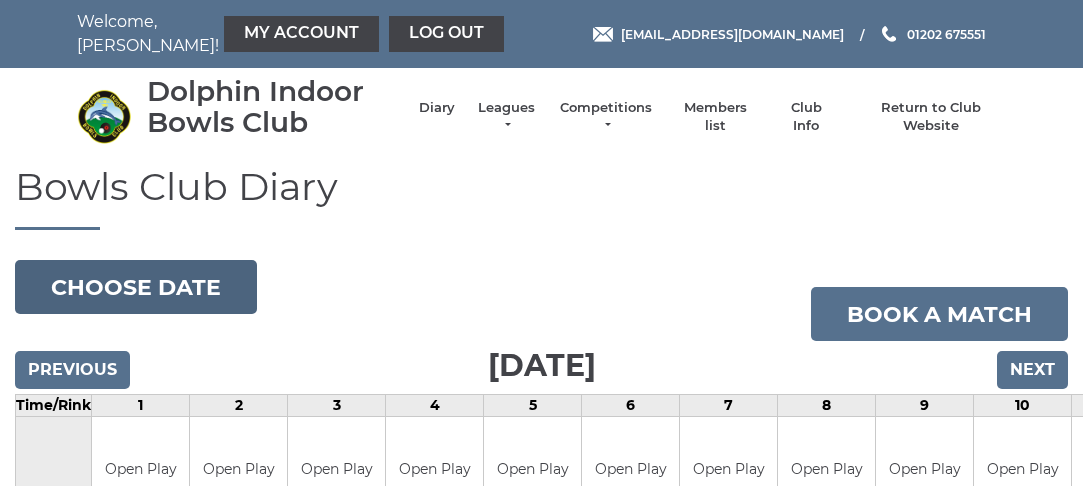 scroll, scrollTop: 0, scrollLeft: 0, axis: both 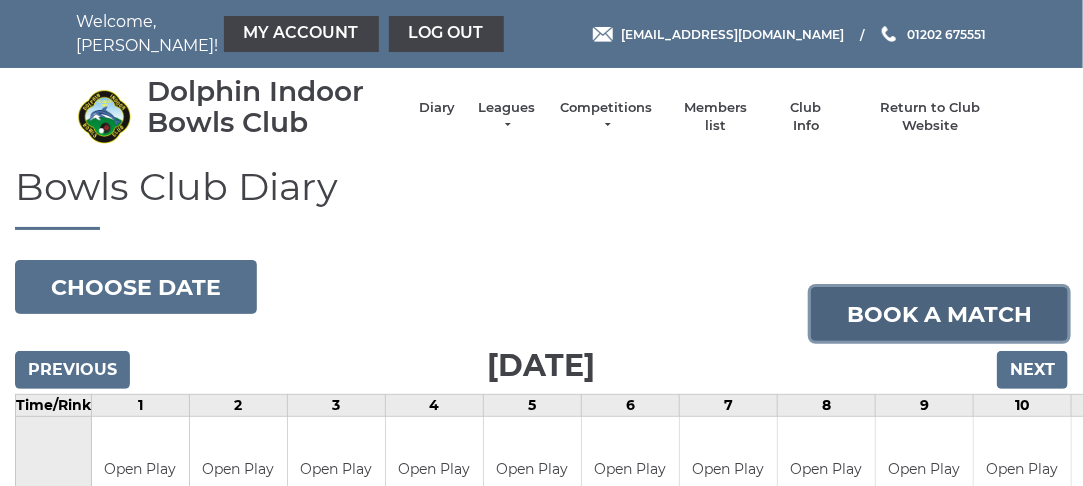 click on "Book a match" at bounding box center [939, 314] 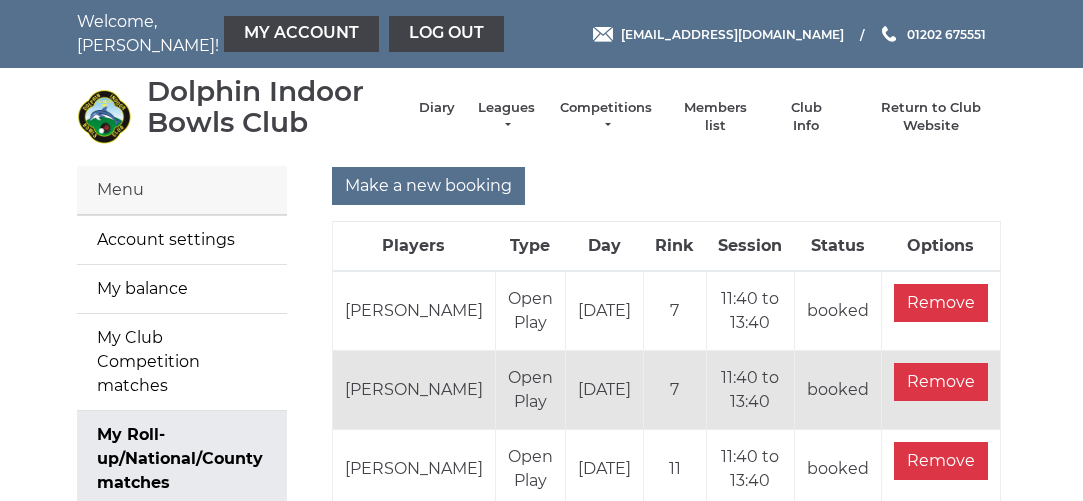 scroll, scrollTop: 0, scrollLeft: 0, axis: both 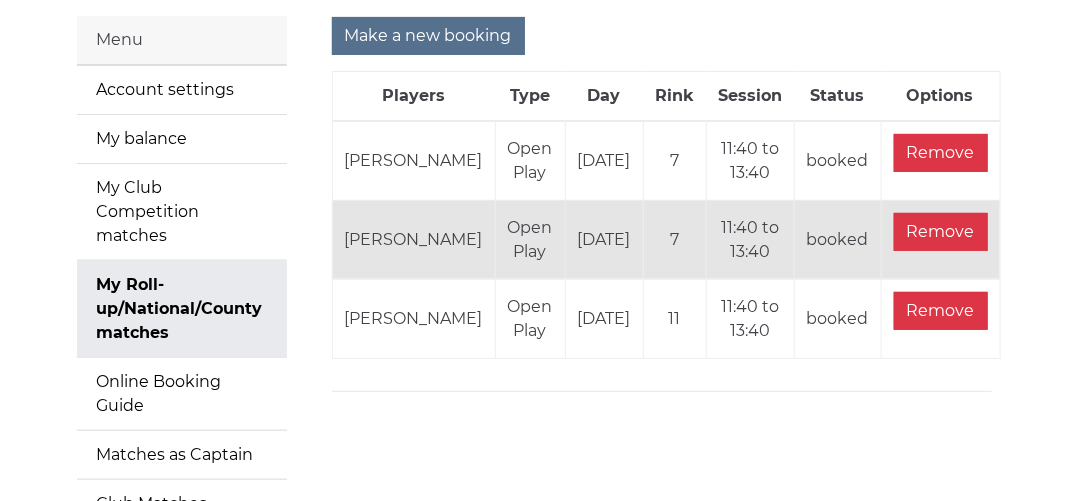 click on "Make a new booking" at bounding box center [662, 36] 